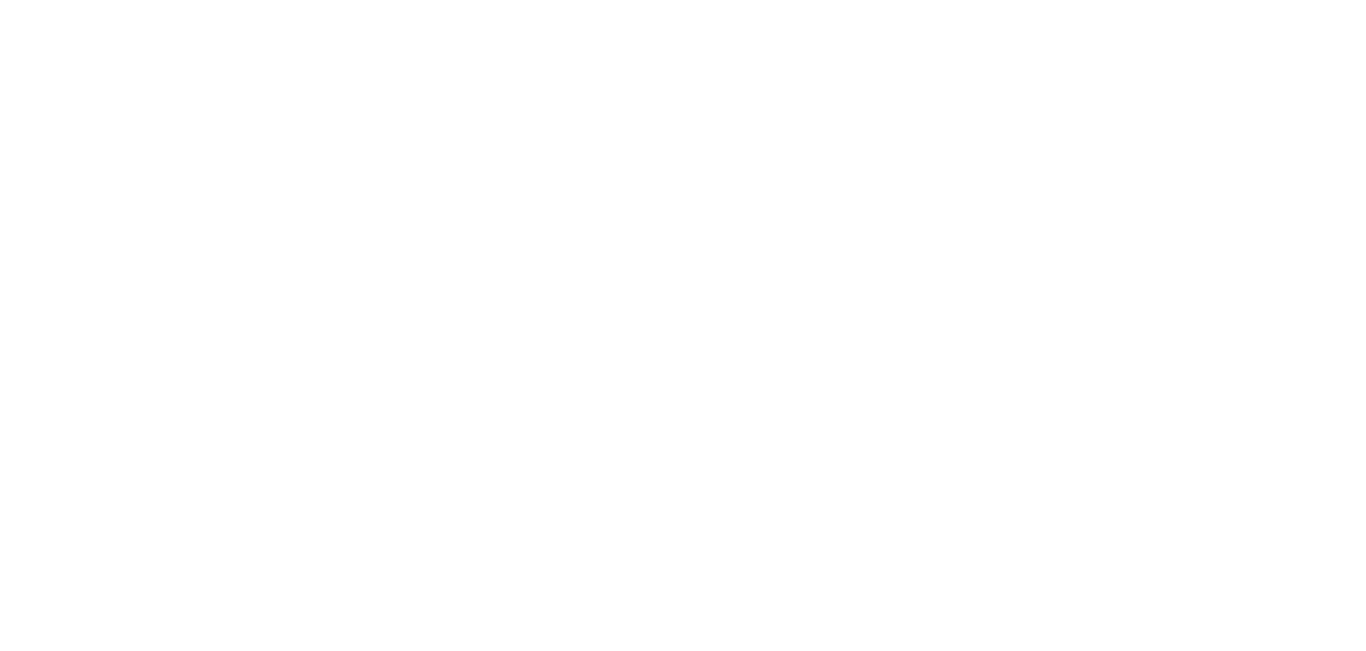 scroll, scrollTop: 0, scrollLeft: 0, axis: both 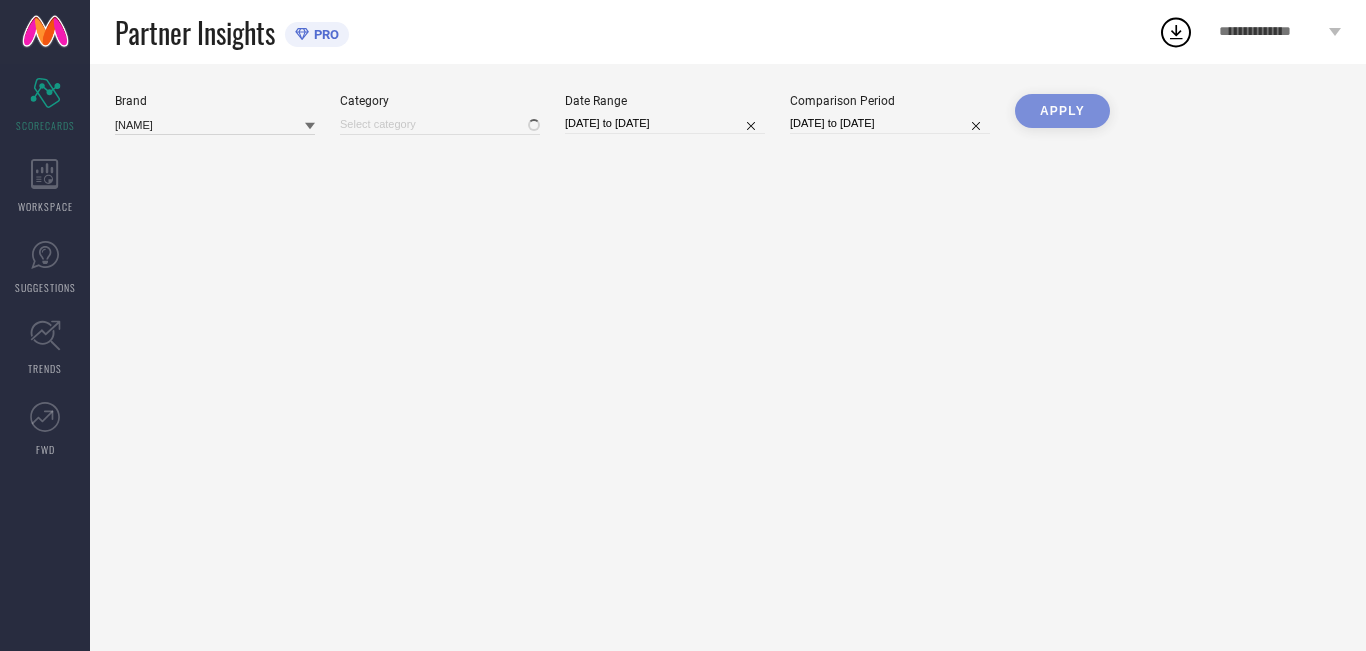 type on "All" 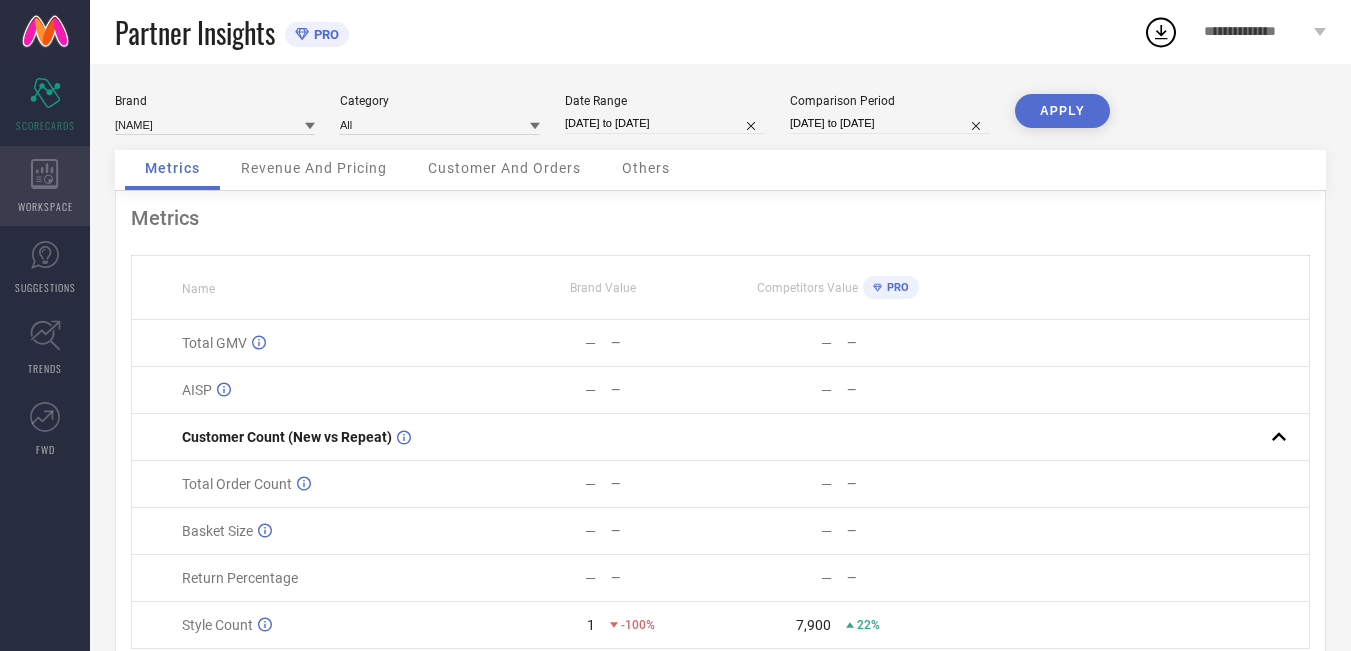 click 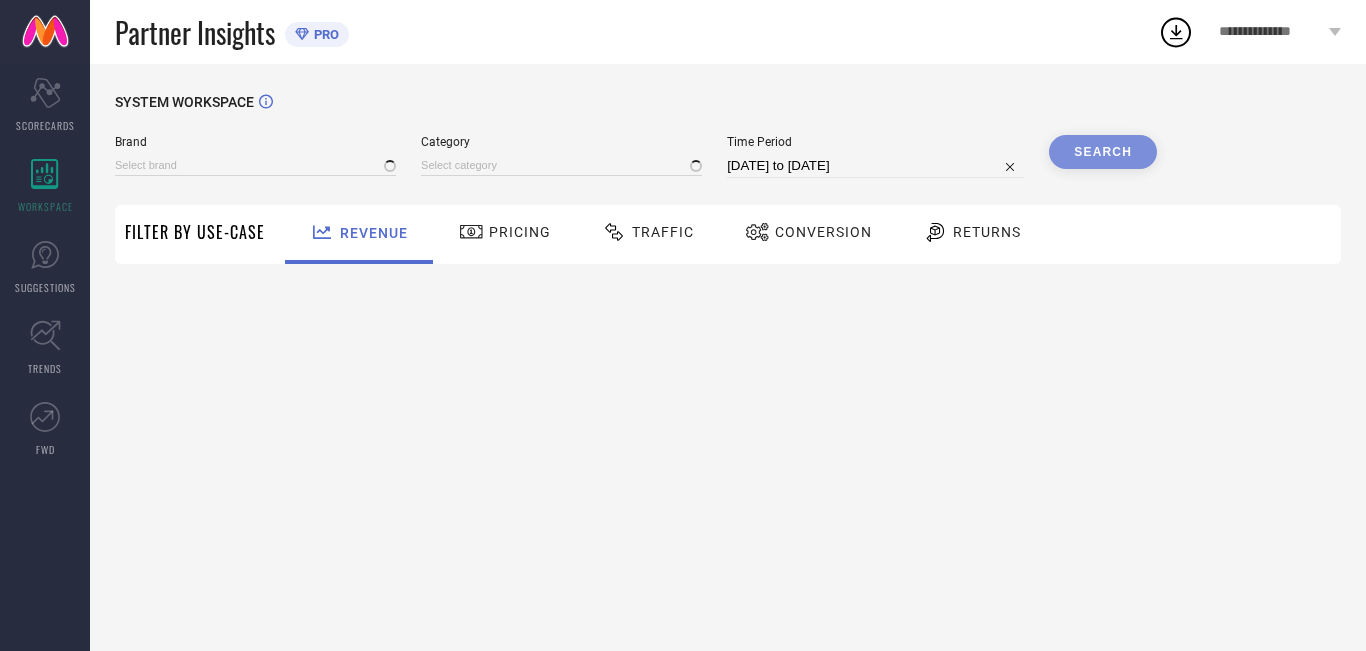 type on "[NAME]" 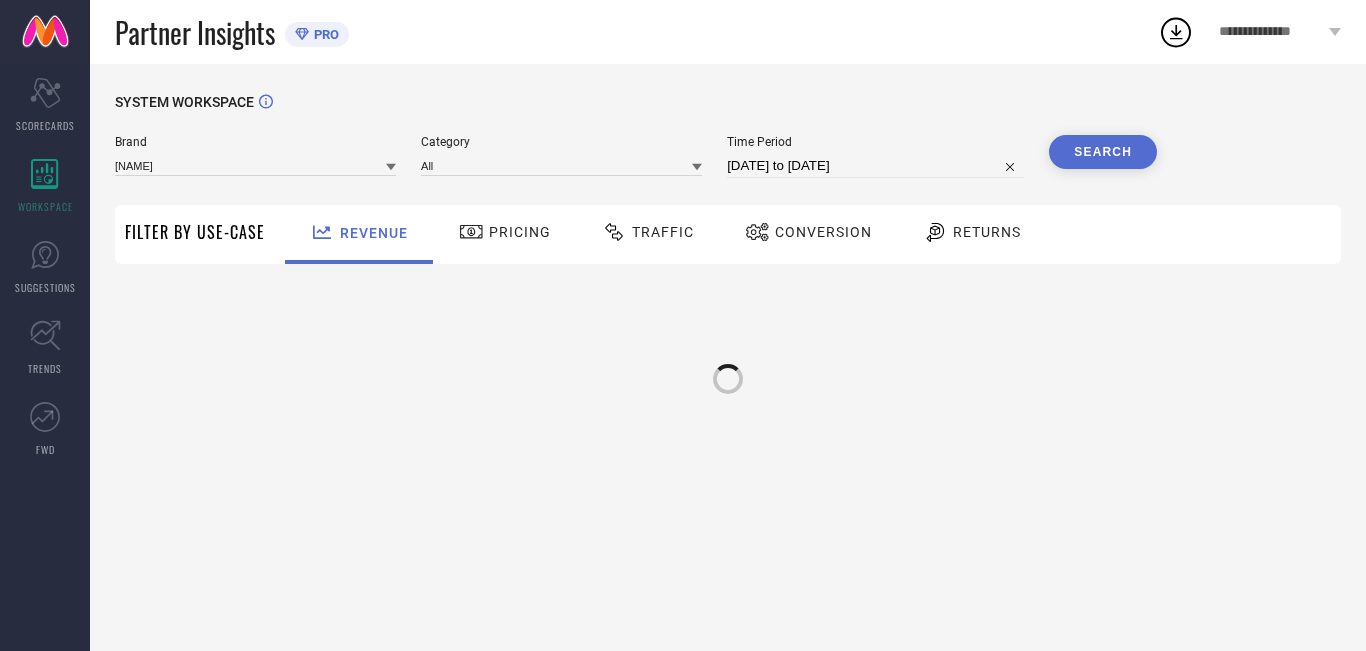 select on "6" 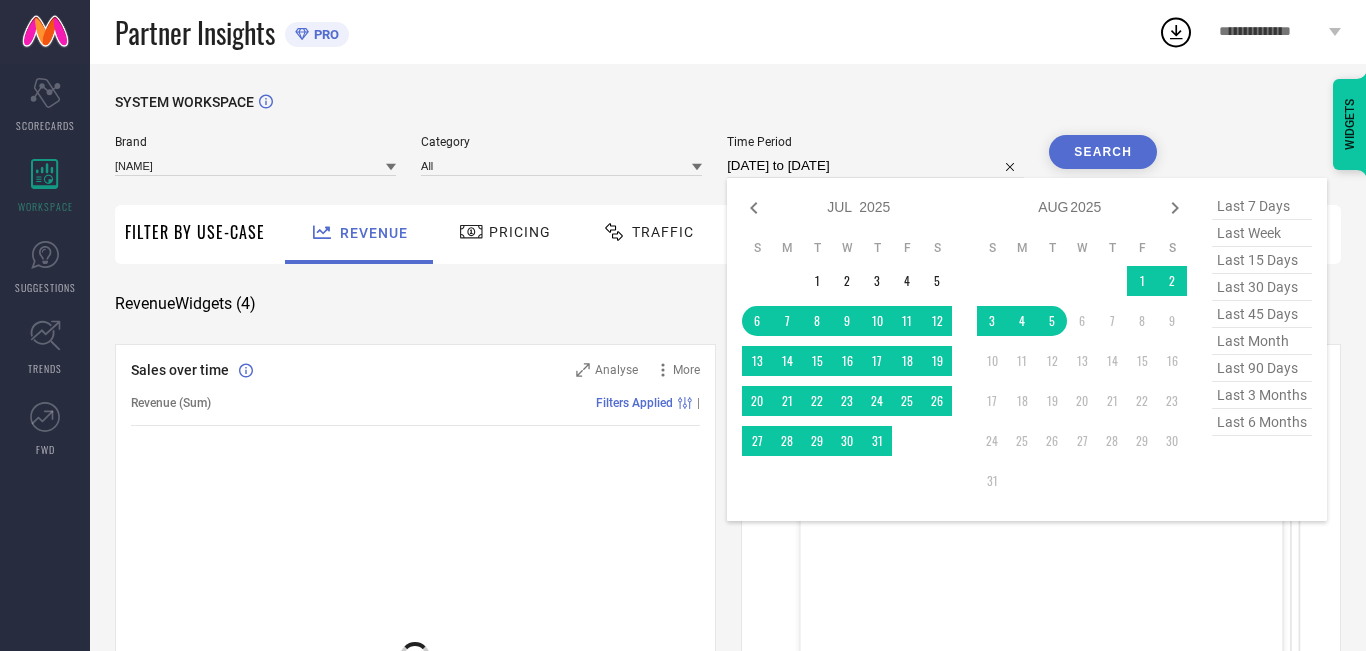 click on "[DATE] to [DATE]" at bounding box center [875, 166] 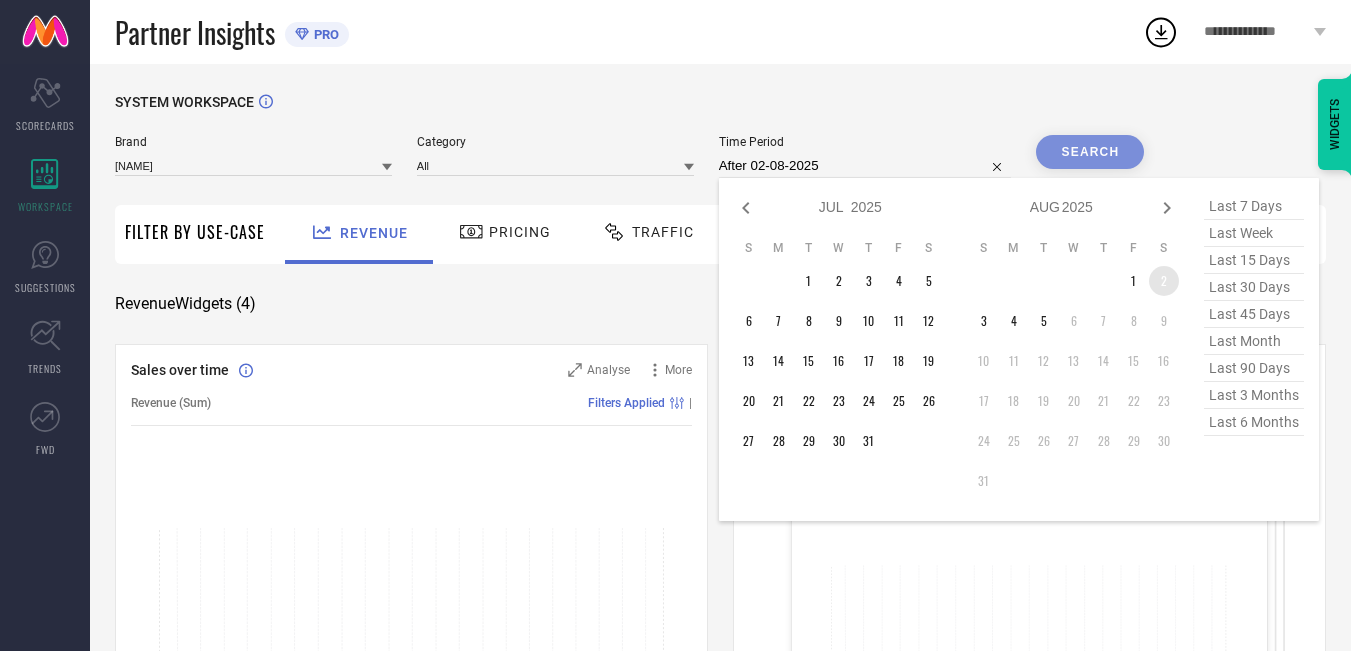 click on "2" at bounding box center [1164, 281] 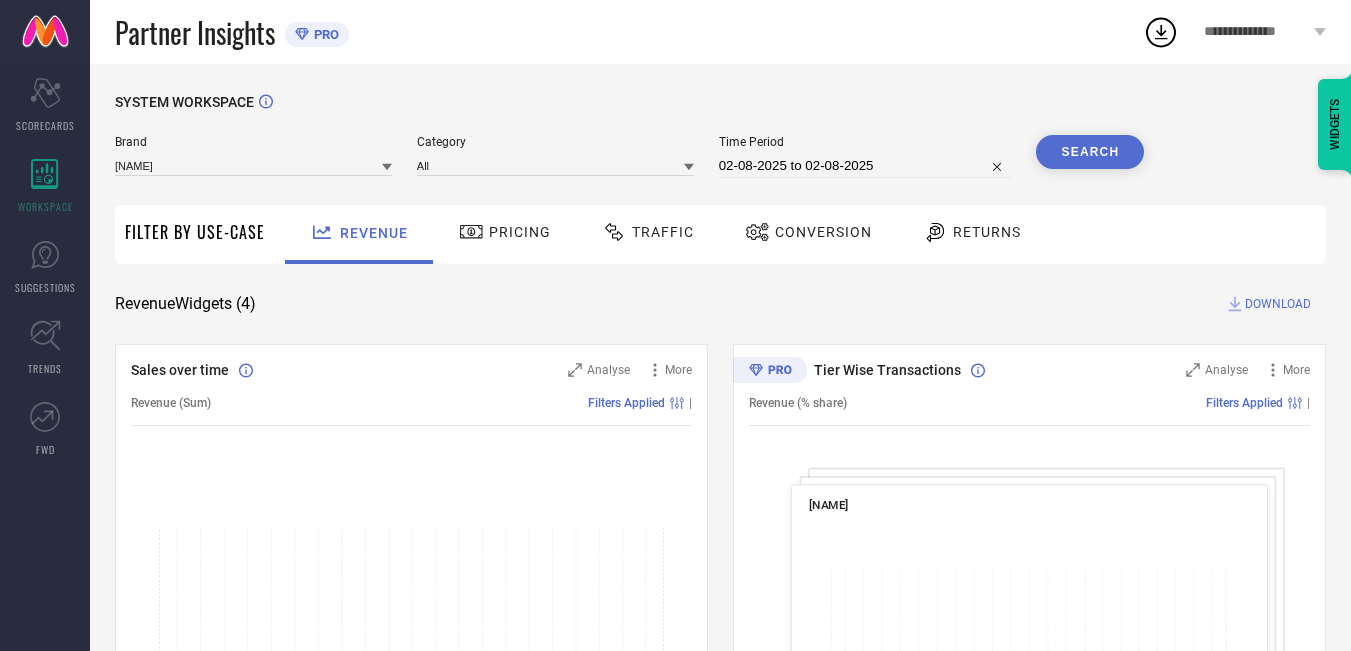 click on "Search" at bounding box center (1090, 152) 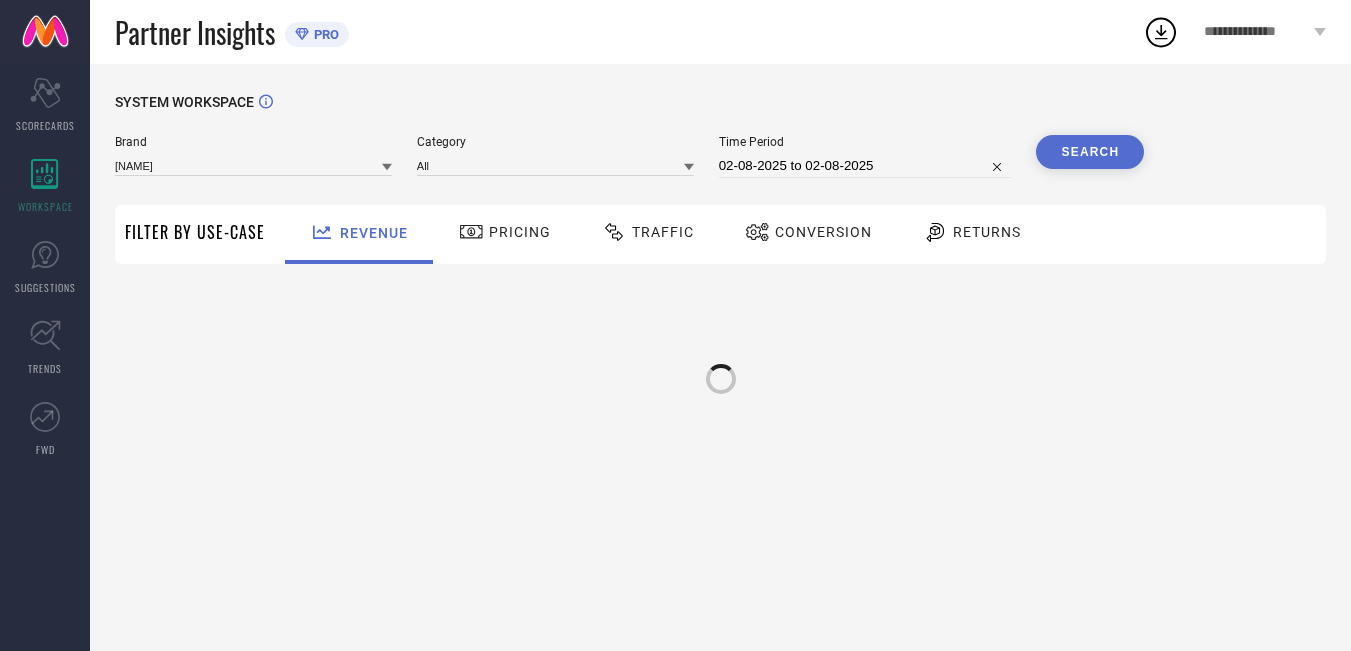type 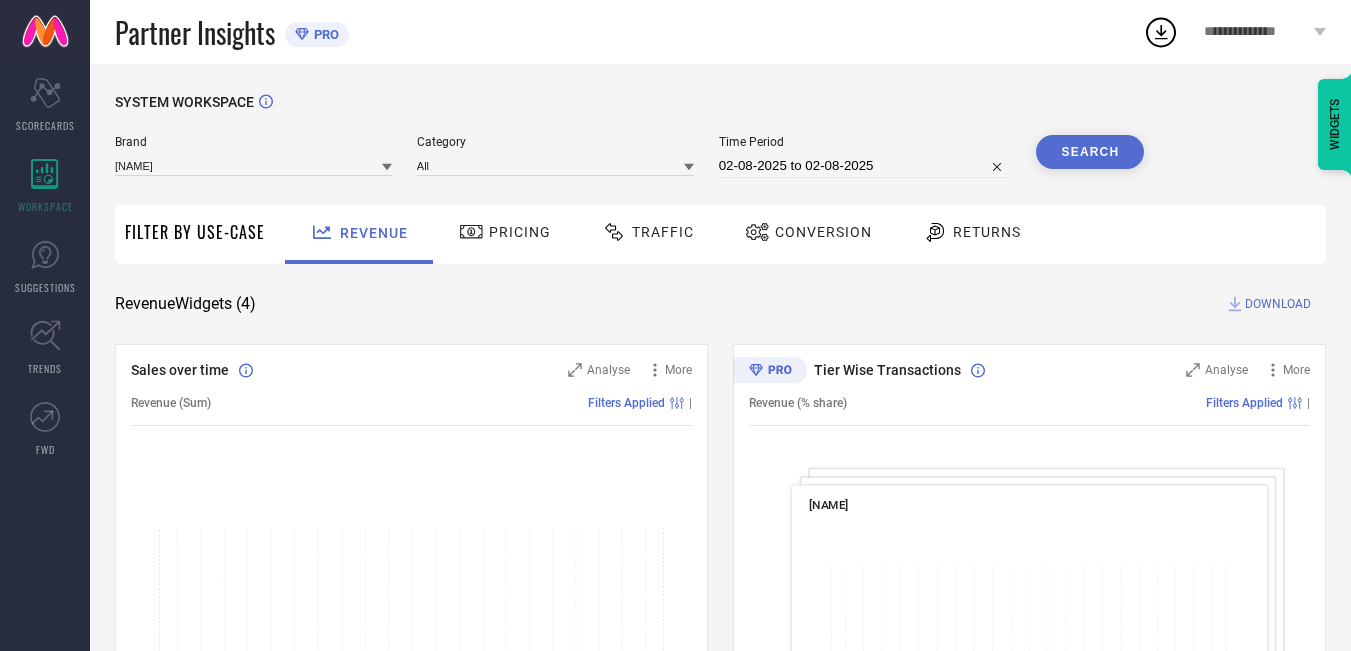 click on "Traffic" at bounding box center [663, 232] 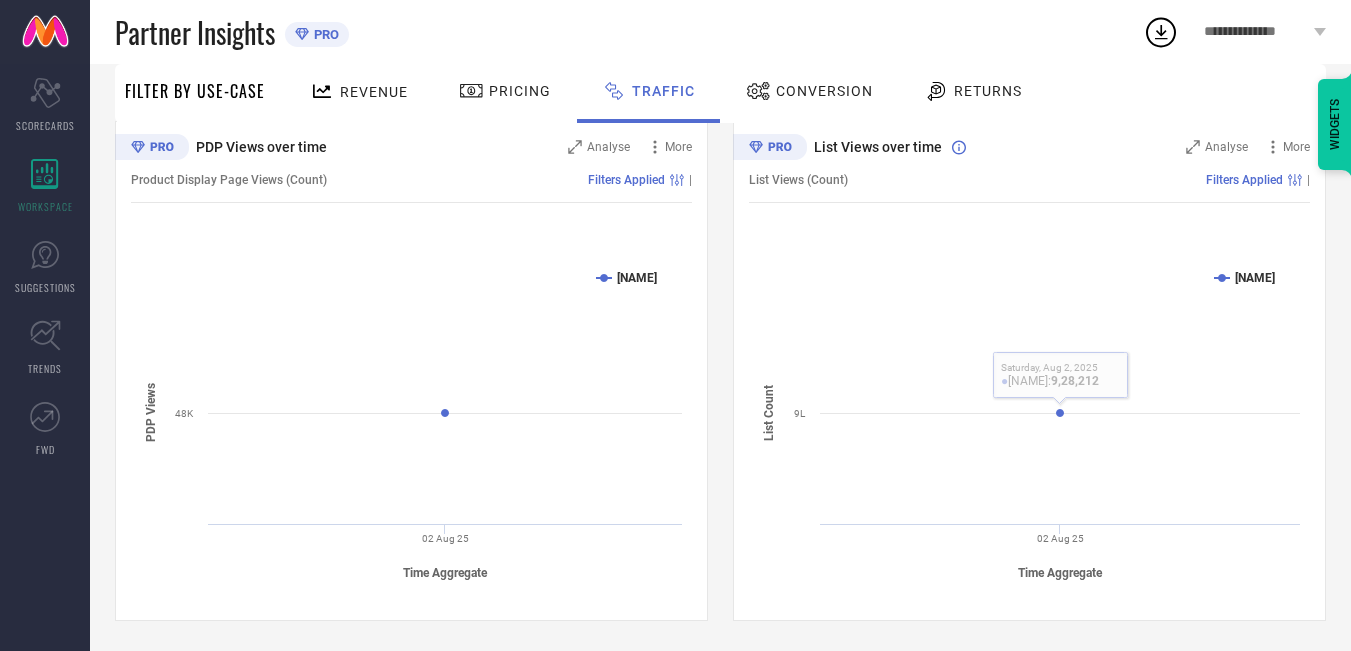 scroll, scrollTop: 0, scrollLeft: 0, axis: both 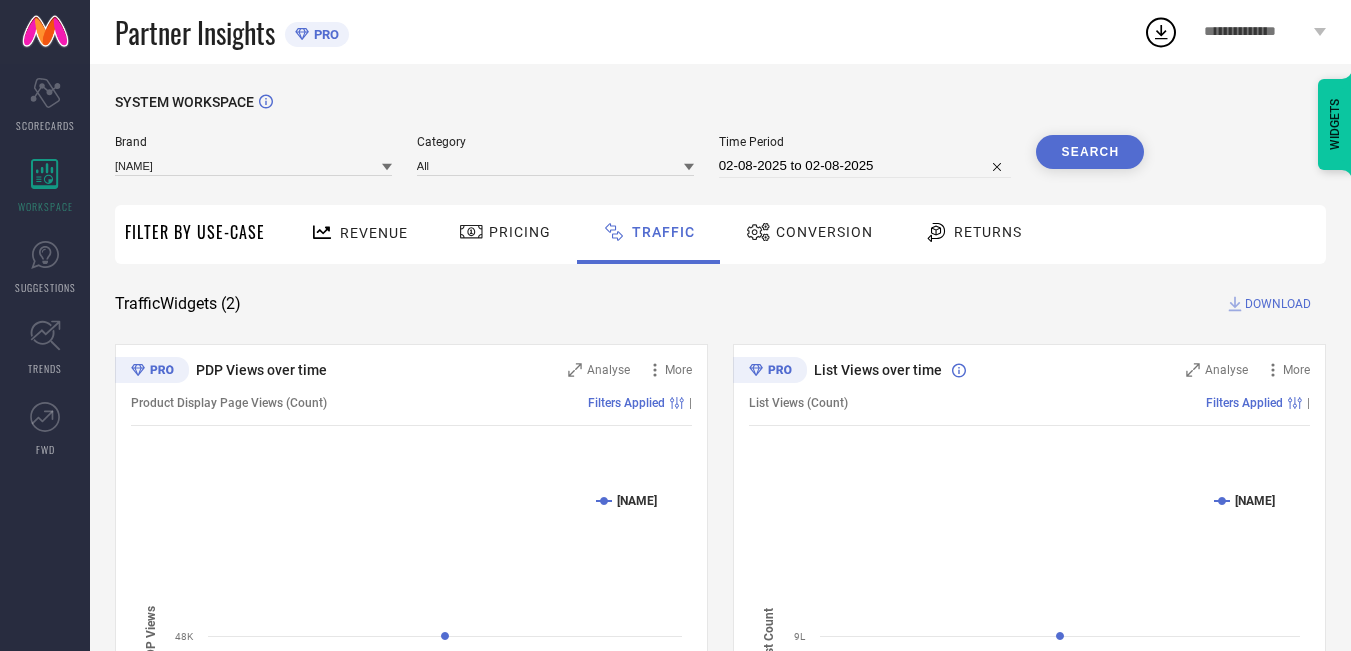 select on "7" 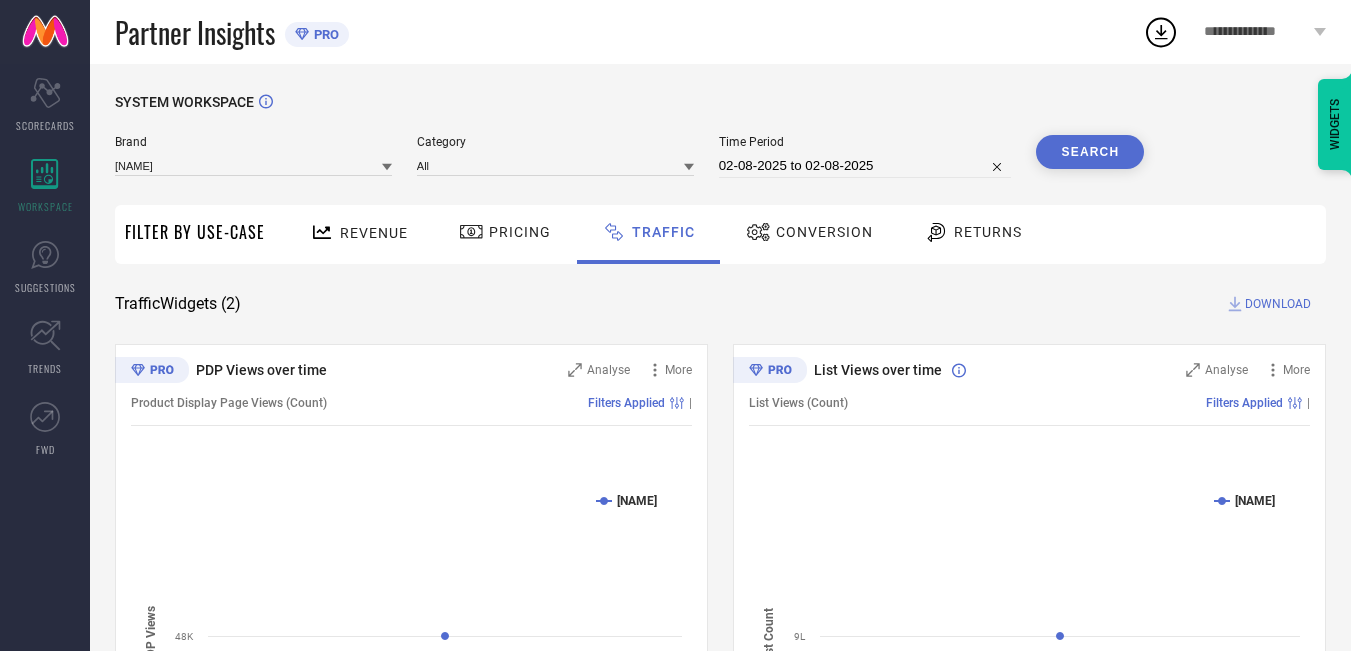 select on "2025" 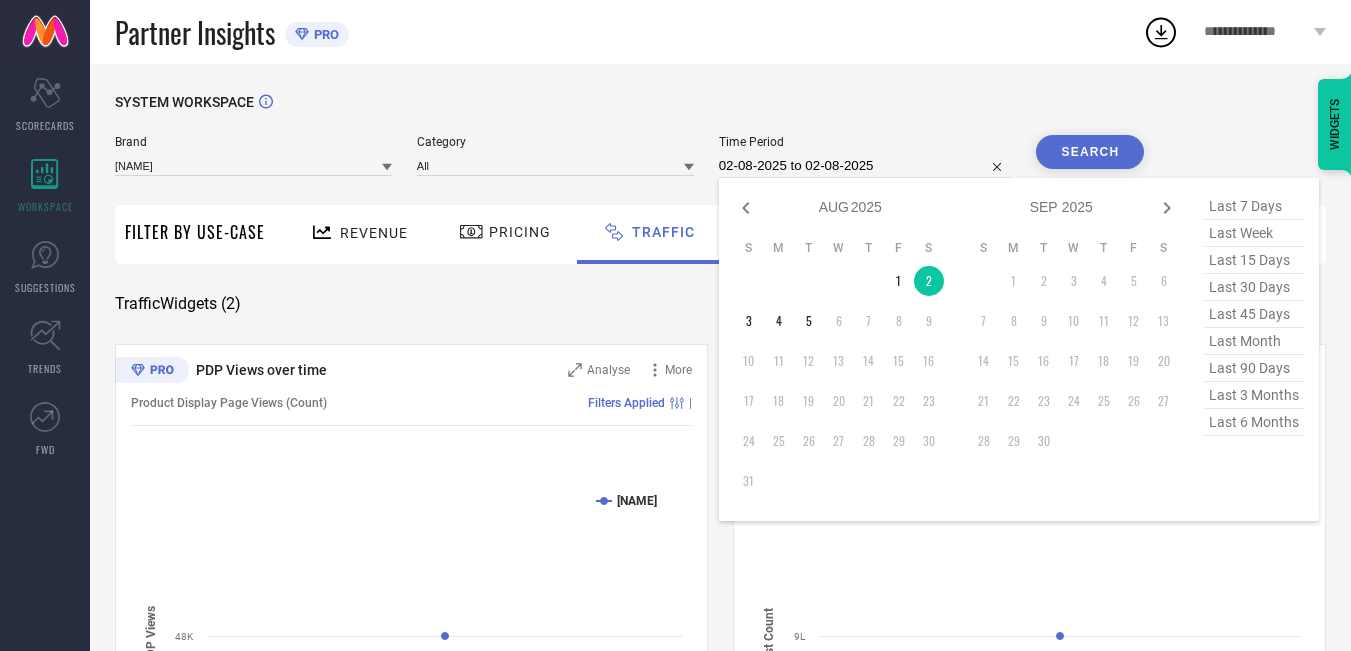 click on "02-08-2025 to 02-08-2025" at bounding box center [865, 166] 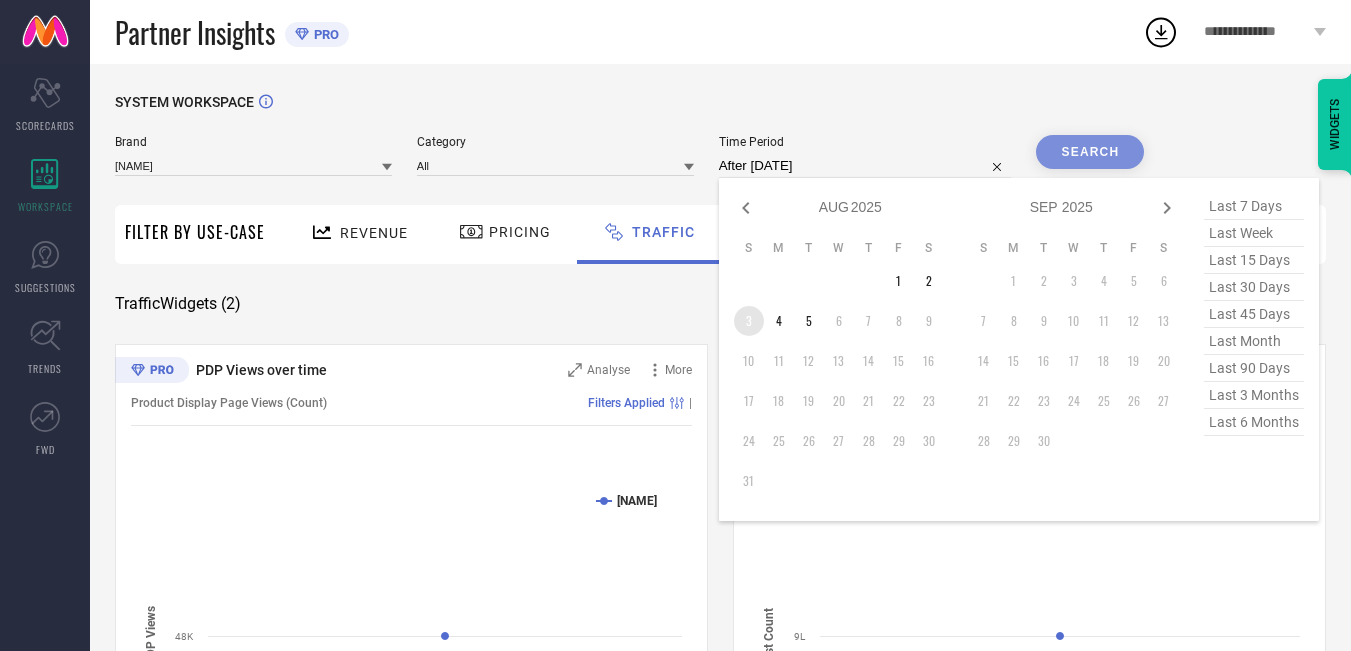 click on "3" at bounding box center (749, 321) 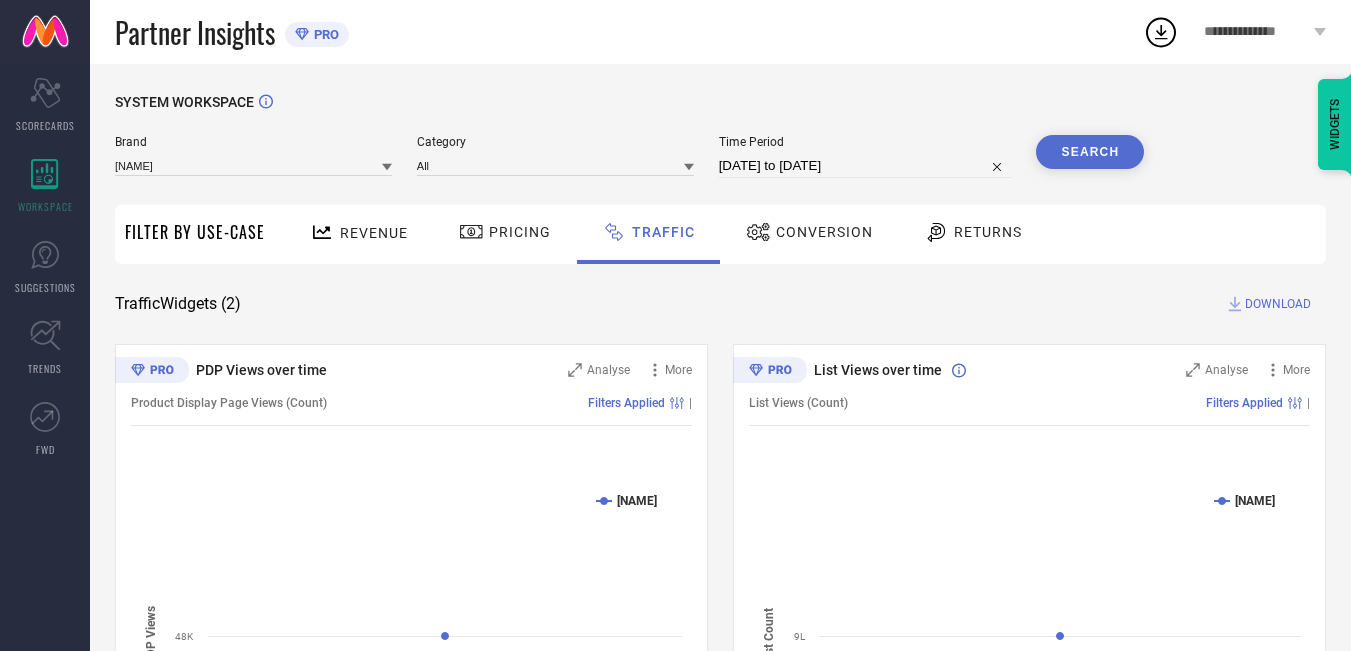 click on "Search" at bounding box center [1090, 152] 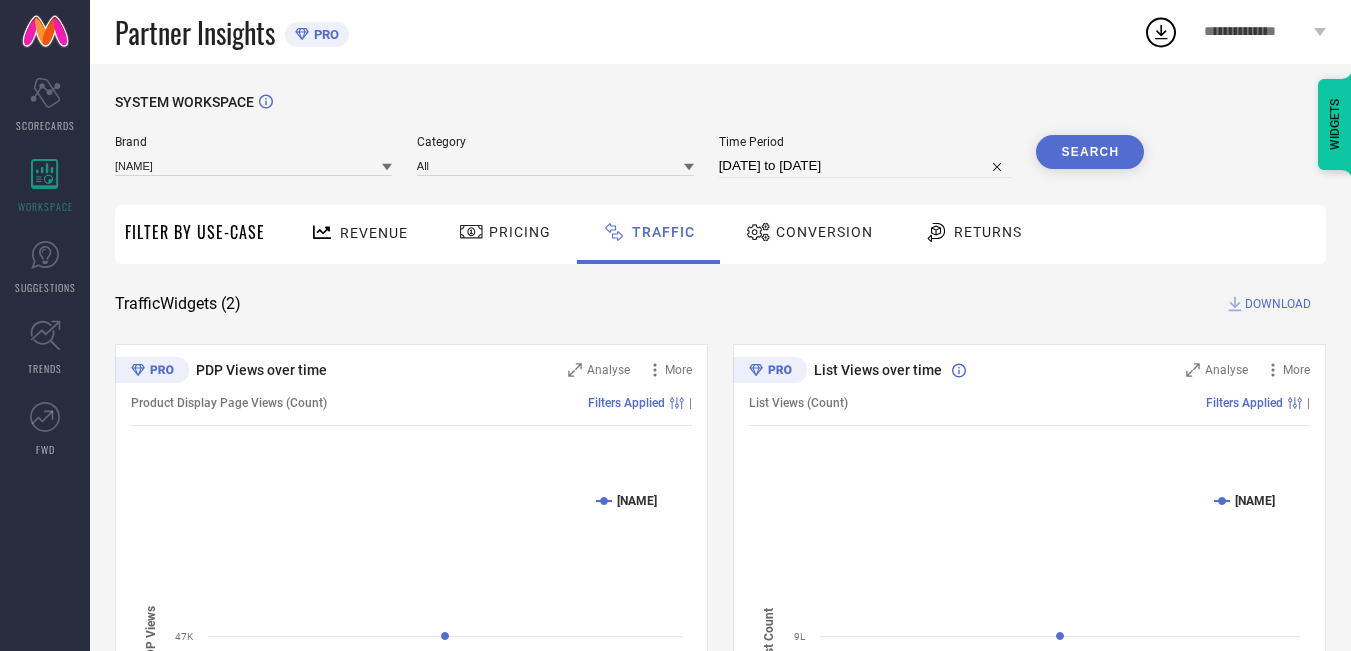 select on "7" 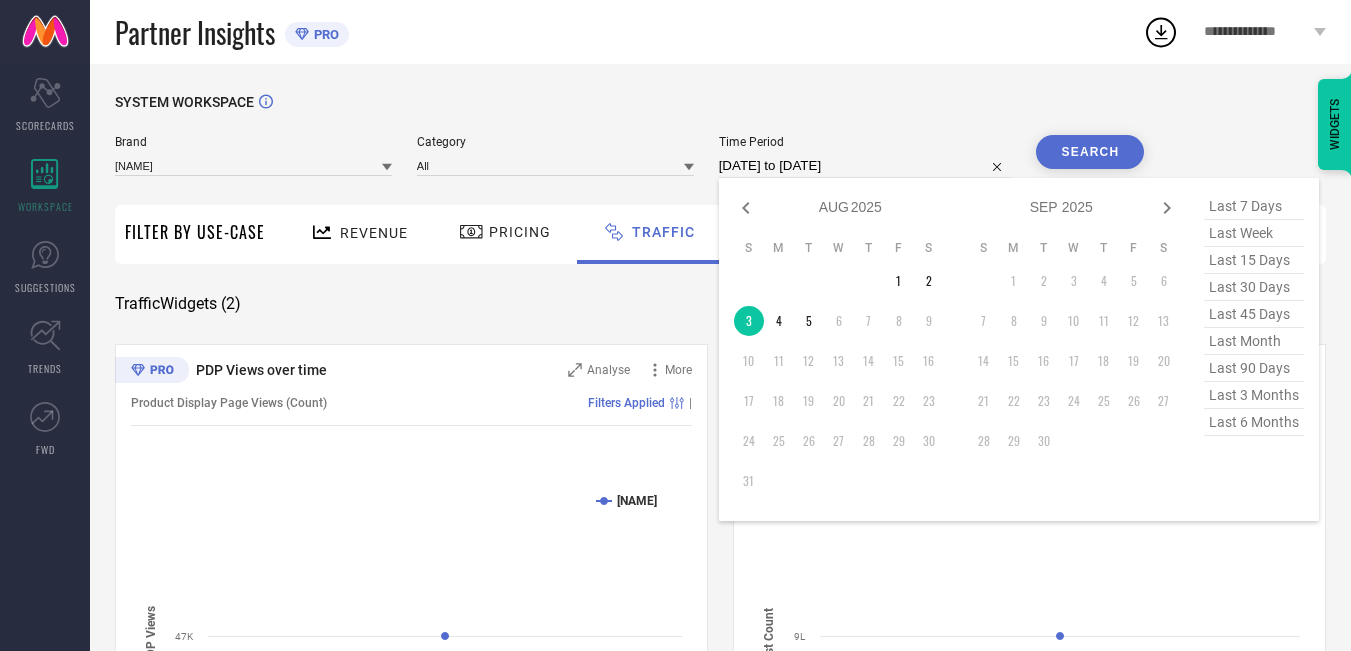 click on "[DATE] to [DATE]" at bounding box center [865, 166] 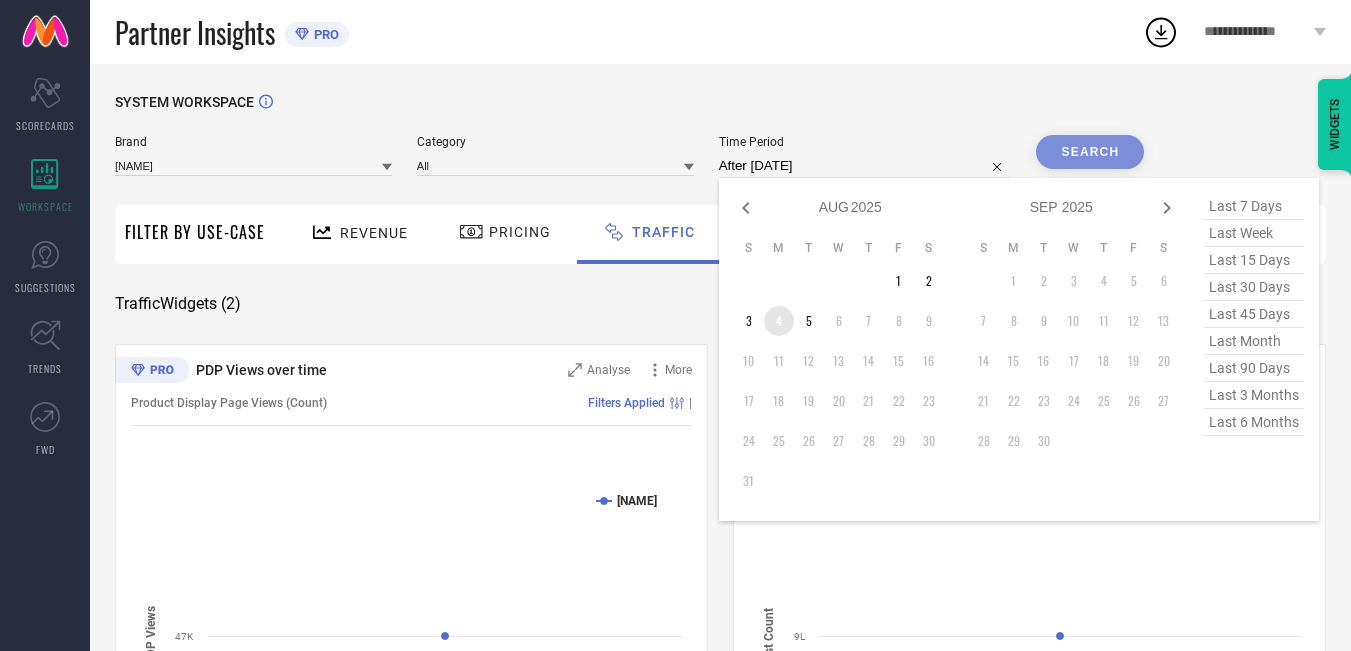 click on "4" at bounding box center [779, 321] 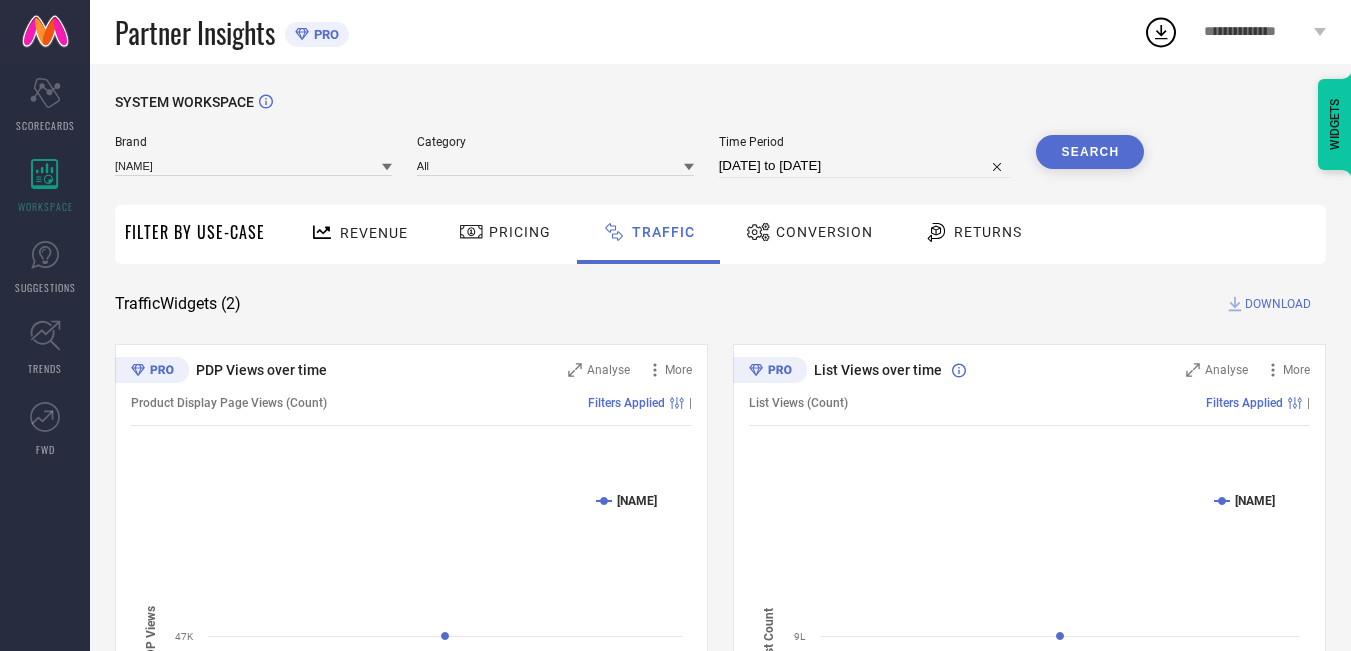 click on "Search" at bounding box center [1090, 152] 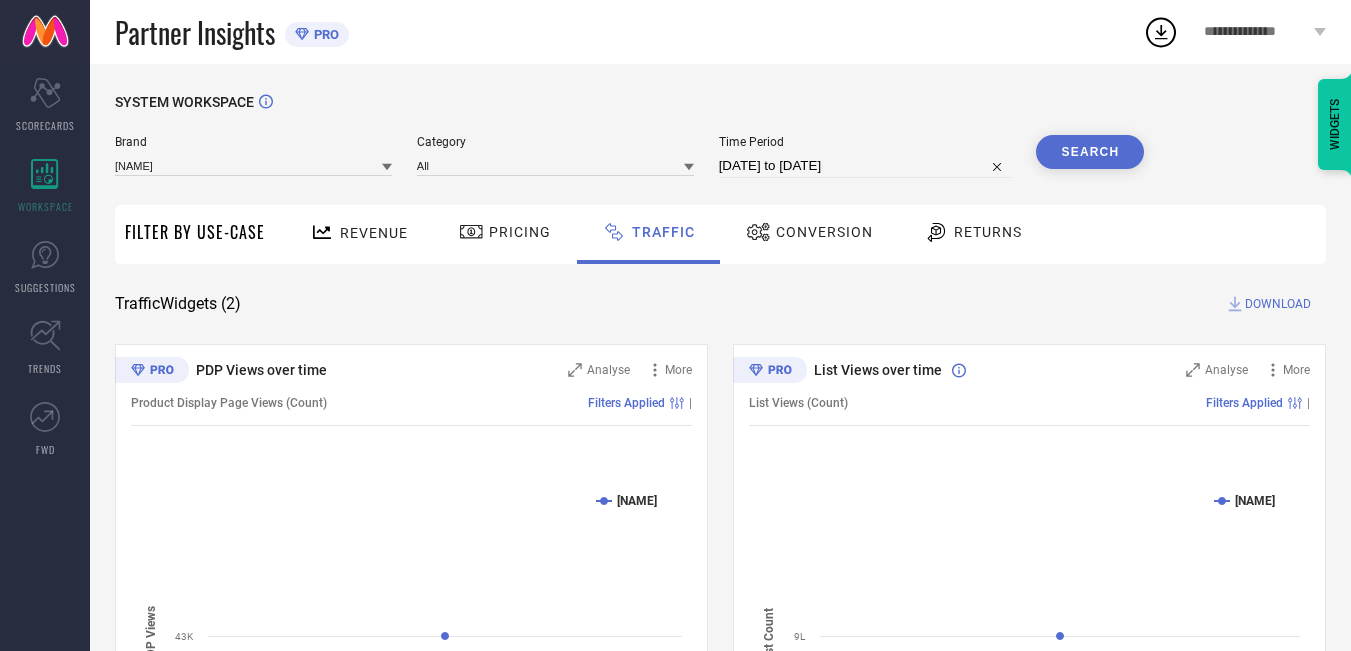 select on "7" 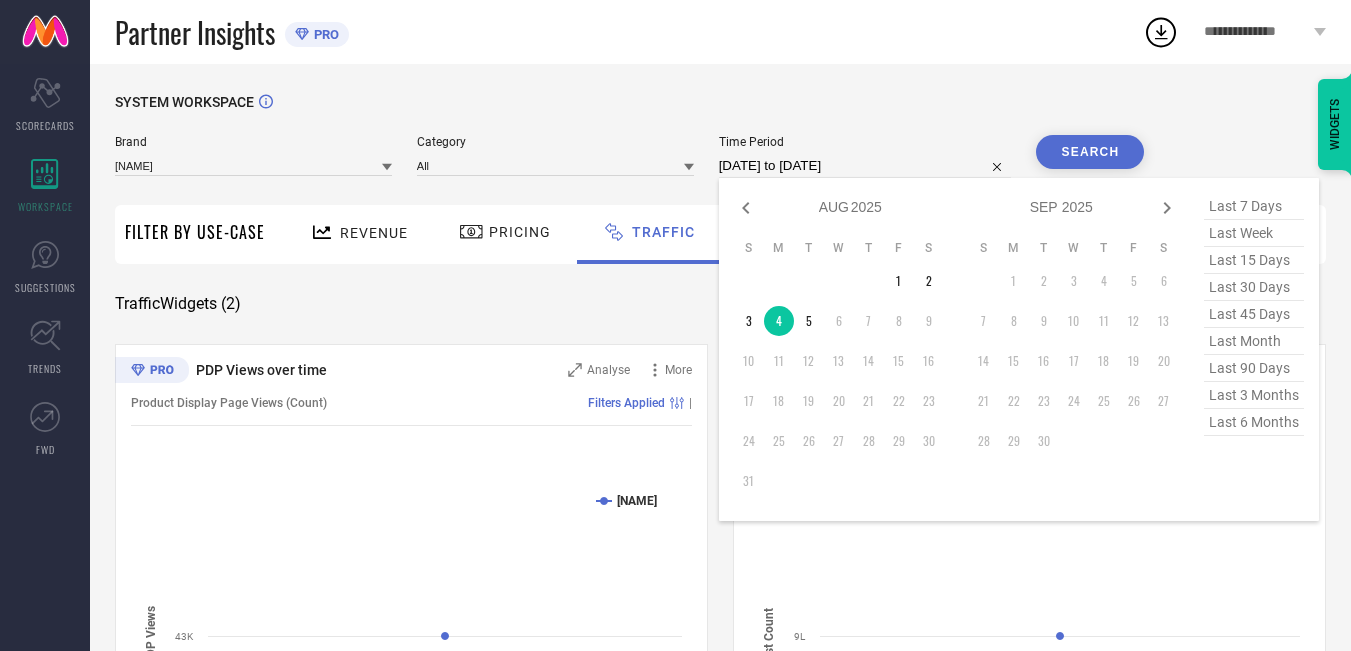 click on "[DATE] to [DATE]" at bounding box center [865, 166] 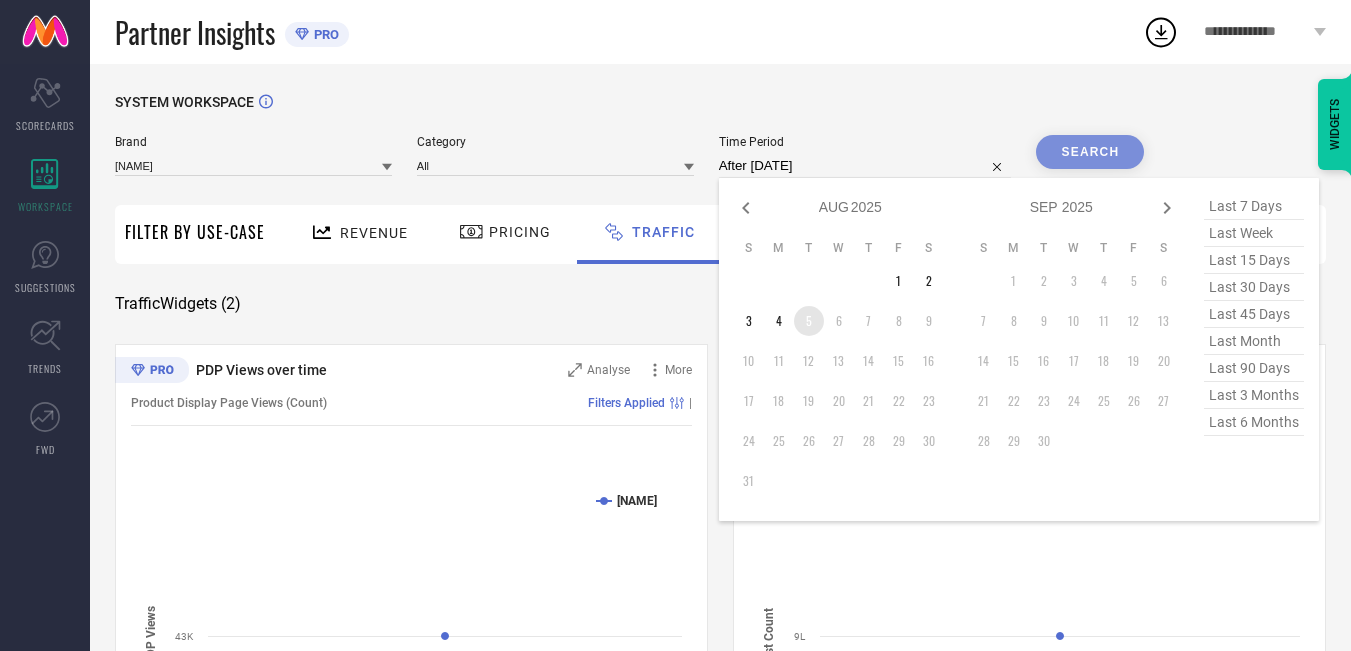 click on "S M T W T F S 1 2 3 4 5 6 7 8 9 10 11 12 13 14 15 16 17 18 19 20 21 22 23 24 25 26 27 28 29 30 31" at bounding box center [839, 368] 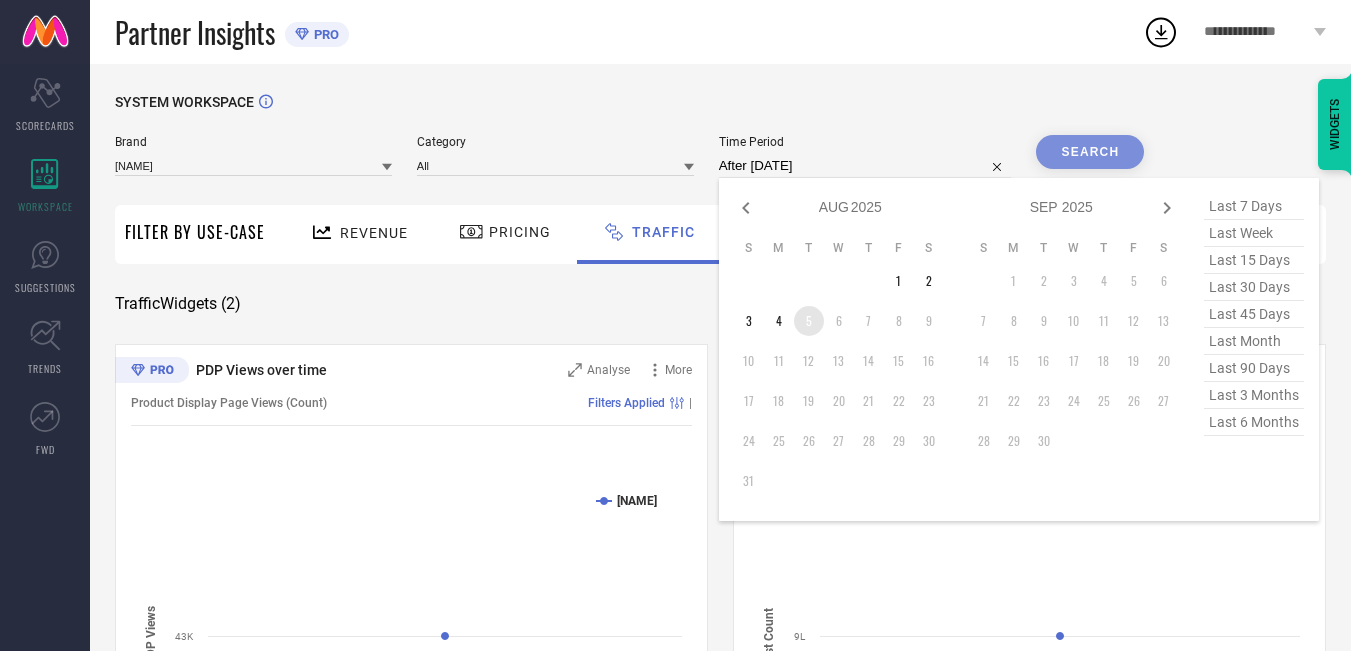 type on "[DATE] to [DATE]" 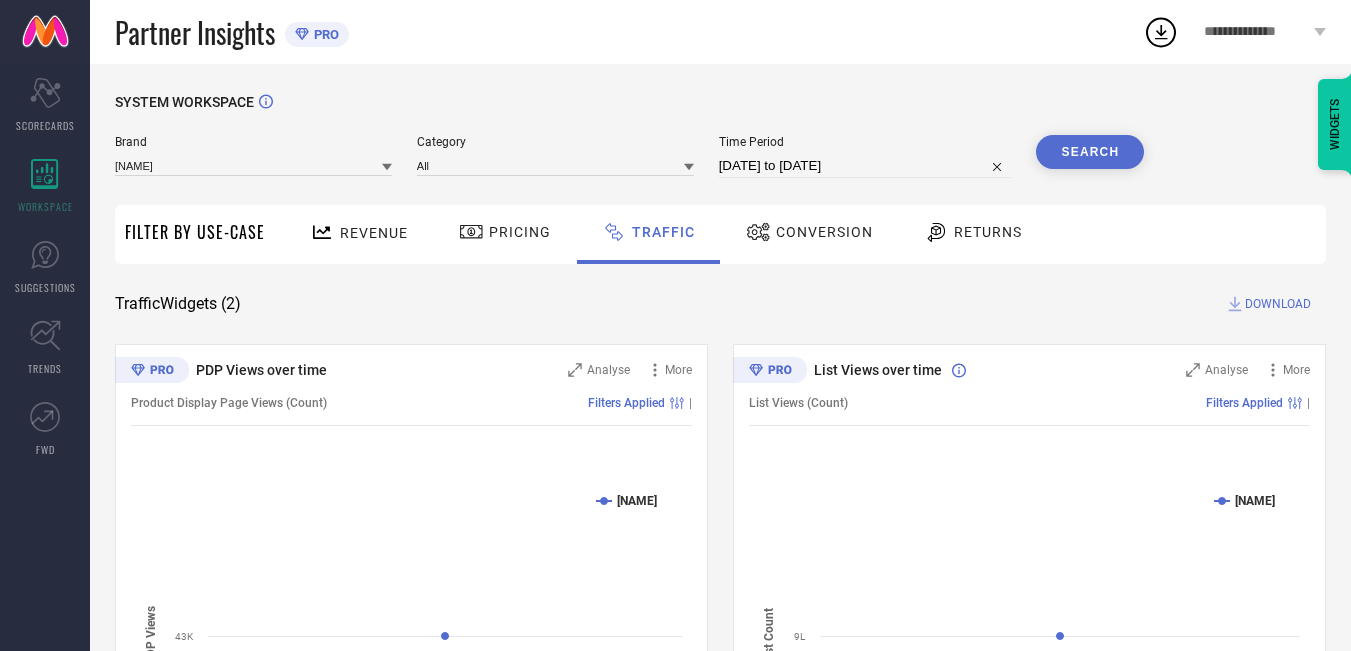 click on "Search" at bounding box center (1090, 152) 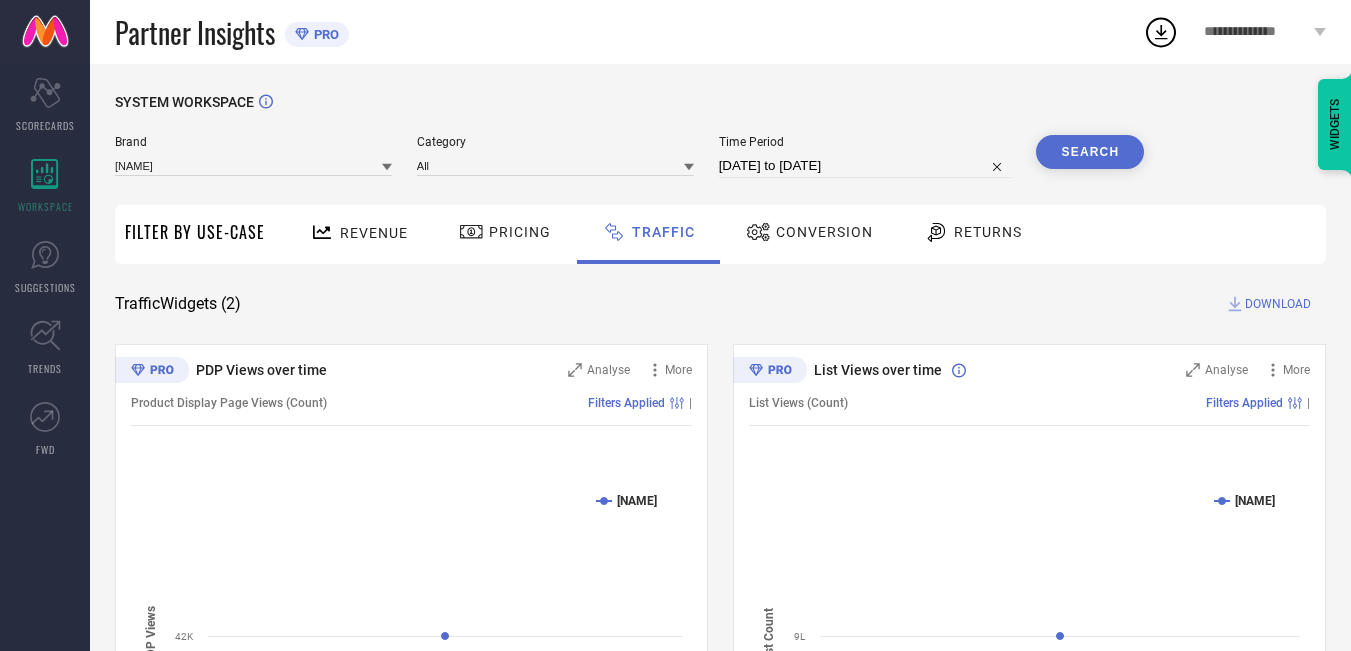 select on "7" 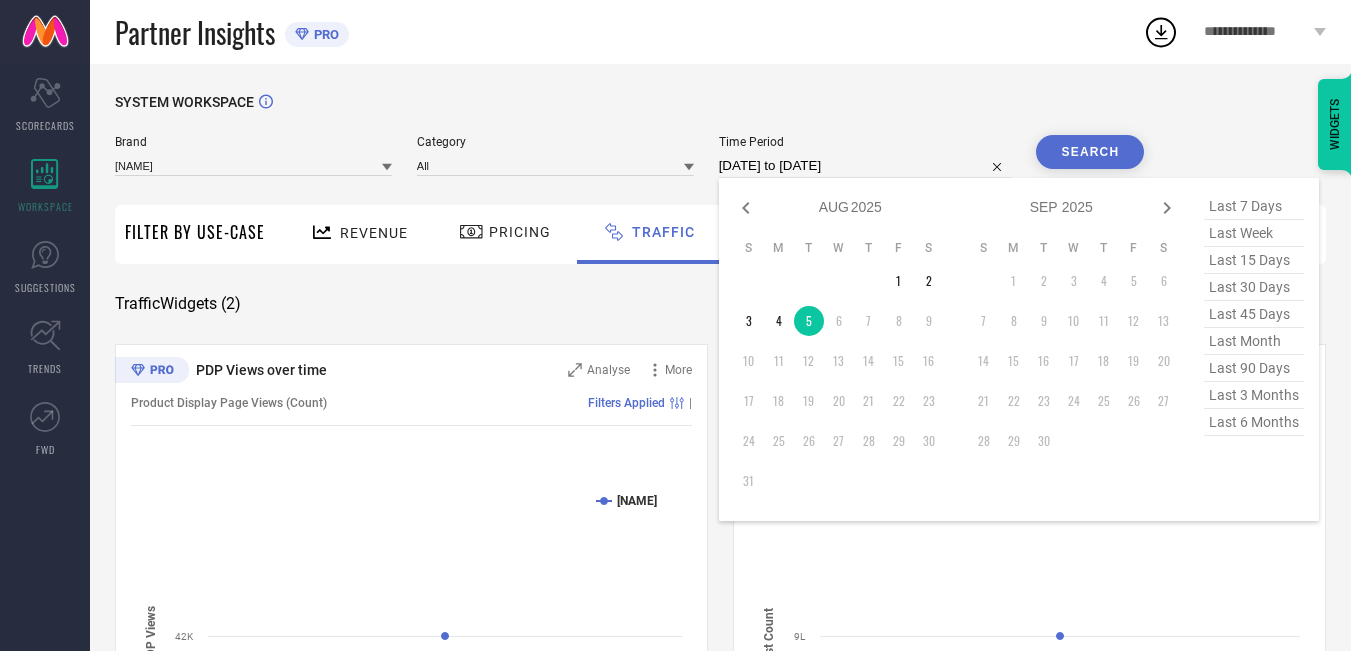 click on "[DATE] to [DATE]" at bounding box center (865, 166) 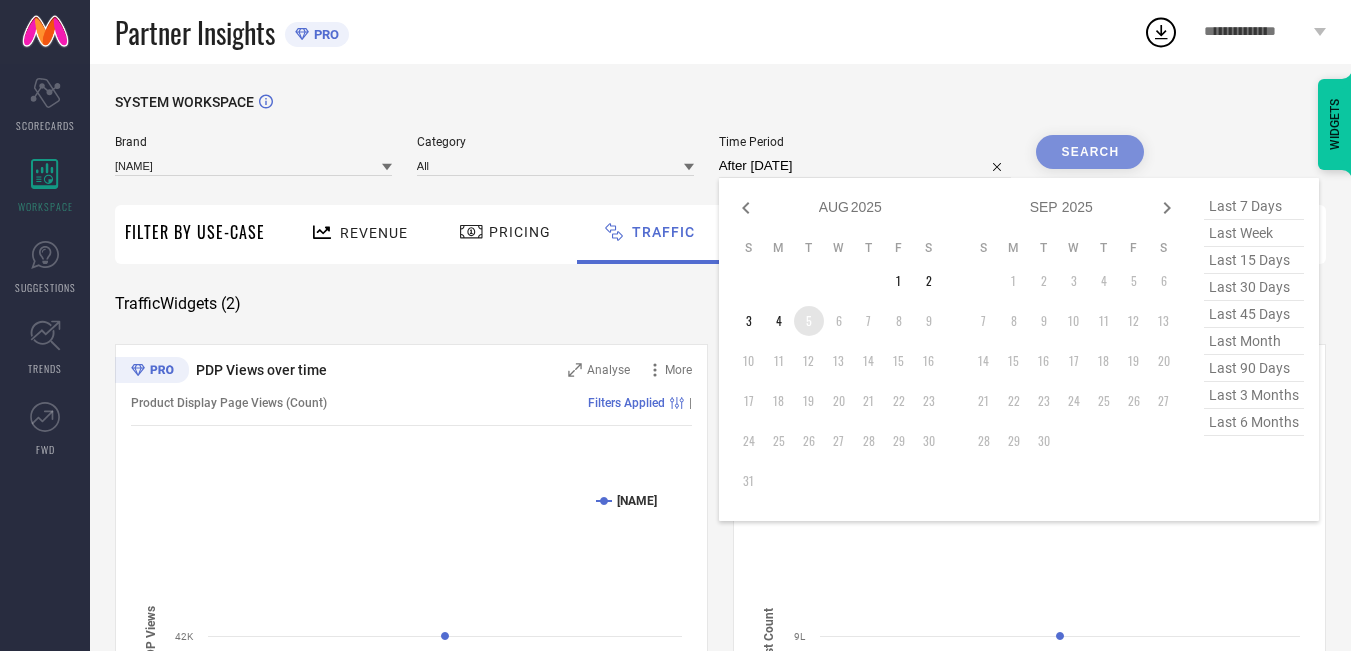 click on "5" at bounding box center (809, 321) 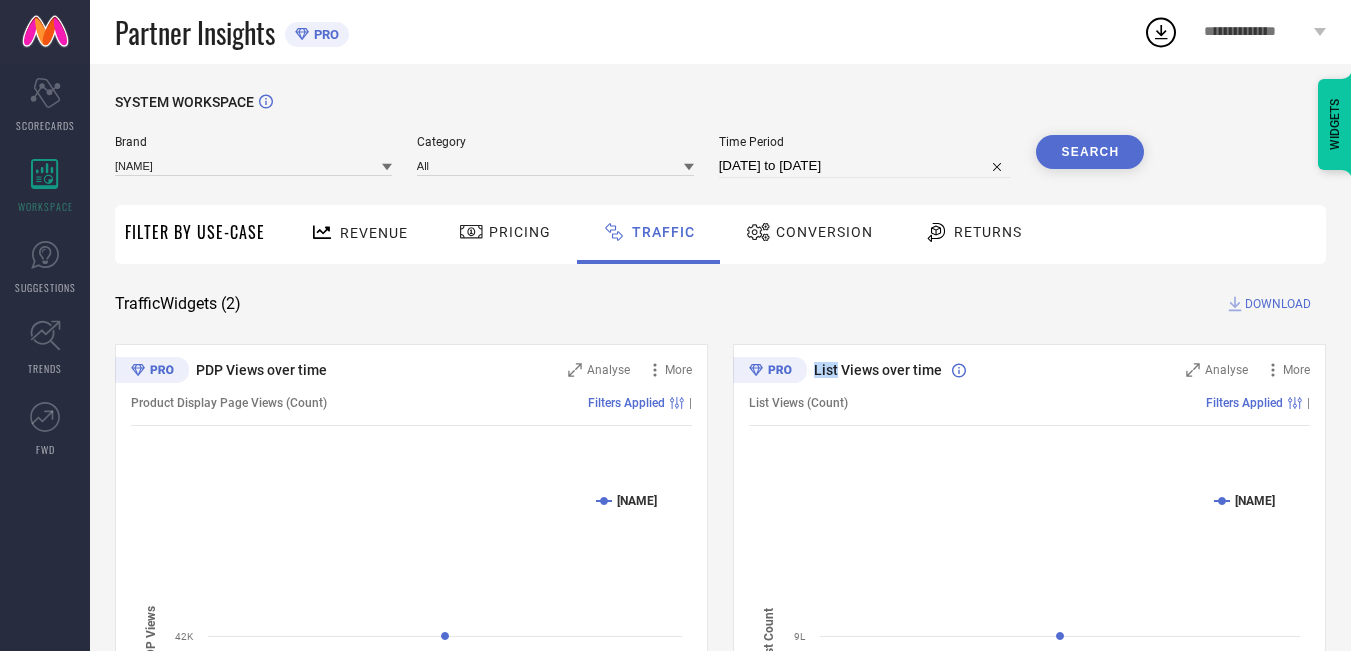 click on "SYSTEM WORKSPACE Brand [NAME] Category All Time Period [DATE] to [DATE] Search Filter By Use-Case Revenue Pricing Traffic Conversion Returns Traffic  Widgets ( 2 ) DOWNLOAD PDP Views over time Analyse More Product Display Page Views (Count) Filters Applied |  Created with Highcharts 9.3.3 Time Aggregate PDP Views [NAME] [DATE] [NUMBER] List Views over time Analyse More List Views (Count) Filters Applied |  Created with Highcharts 9.3.3 Time Aggregate List Count [NAME] [DATE] [NUMBER] Tuesday, [MONTH]  [DAY], [YEAR] ●  [NAME]:  [NUMBER]  WIDGETS" at bounding box center [720, 469] 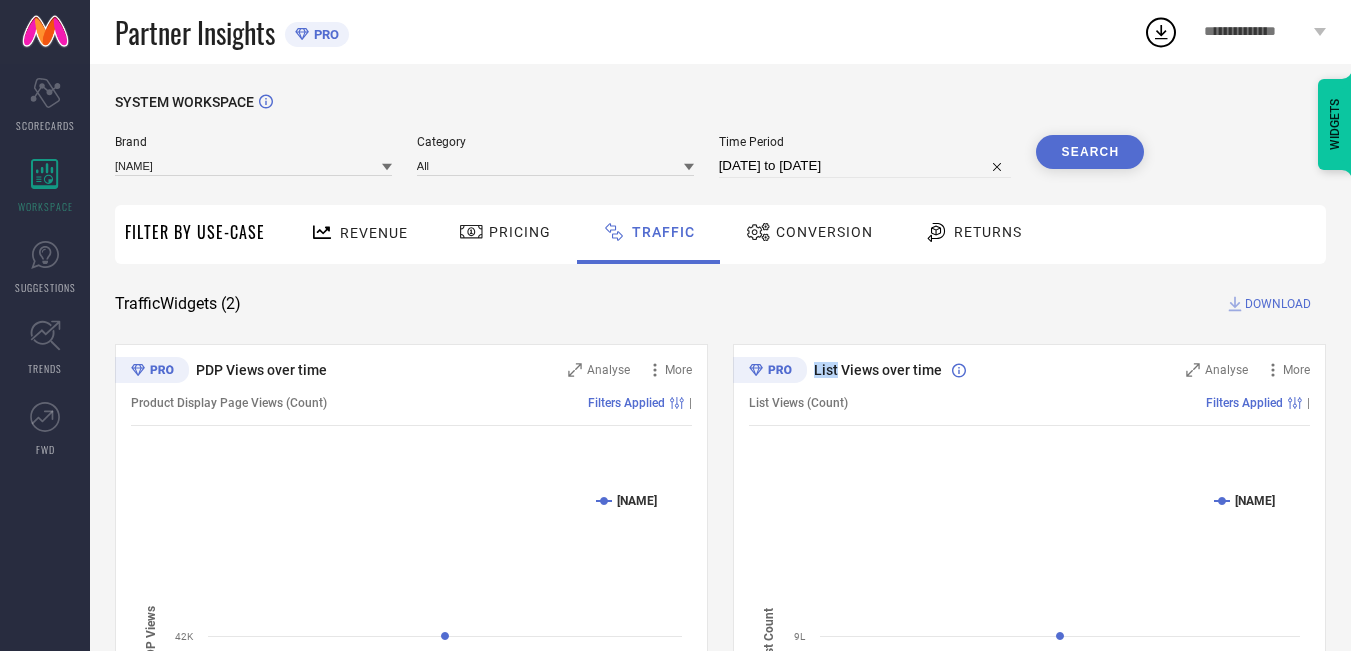 click on "Search" at bounding box center [1090, 152] 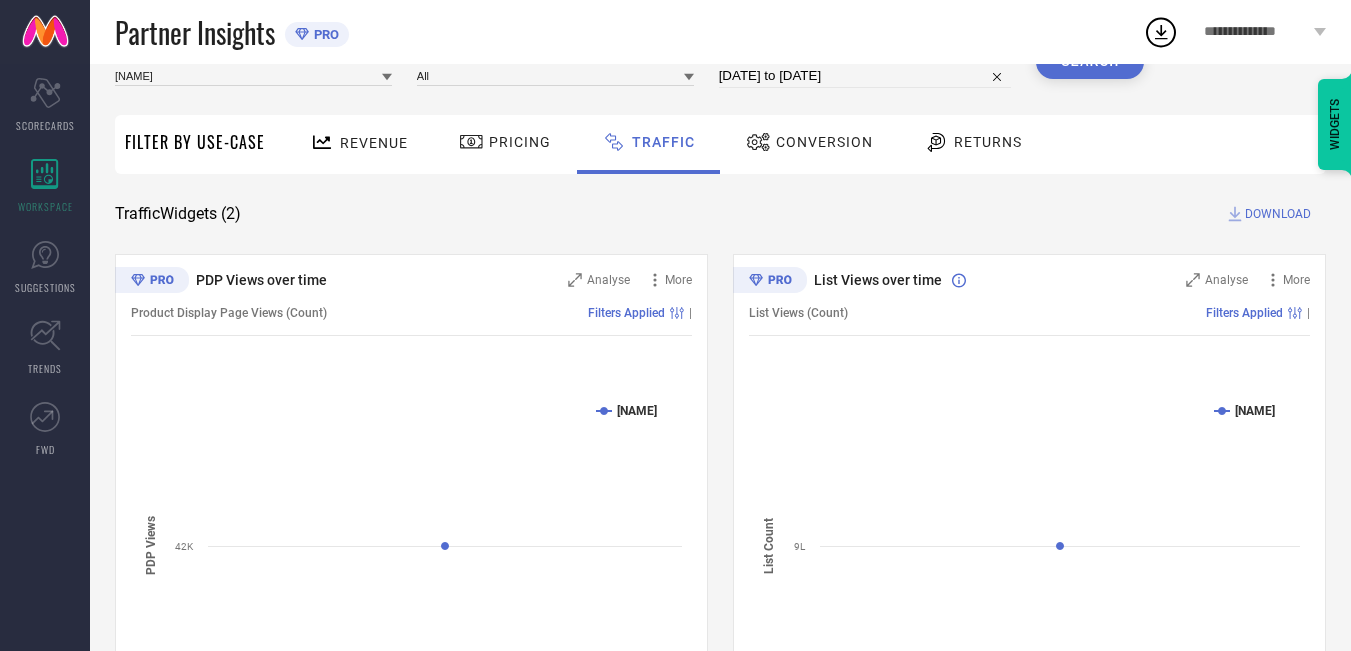scroll, scrollTop: 92, scrollLeft: 0, axis: vertical 